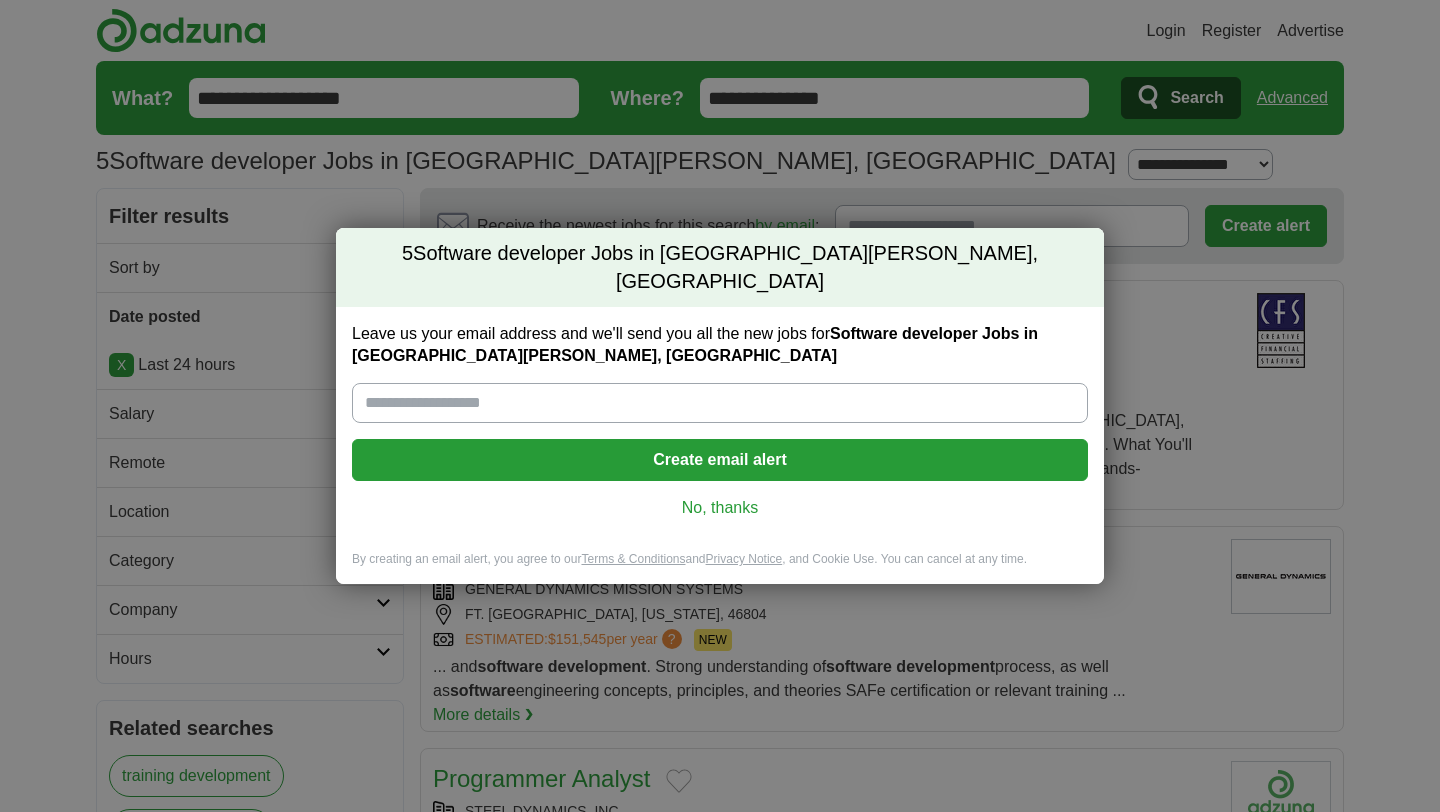 scroll, scrollTop: 0, scrollLeft: 0, axis: both 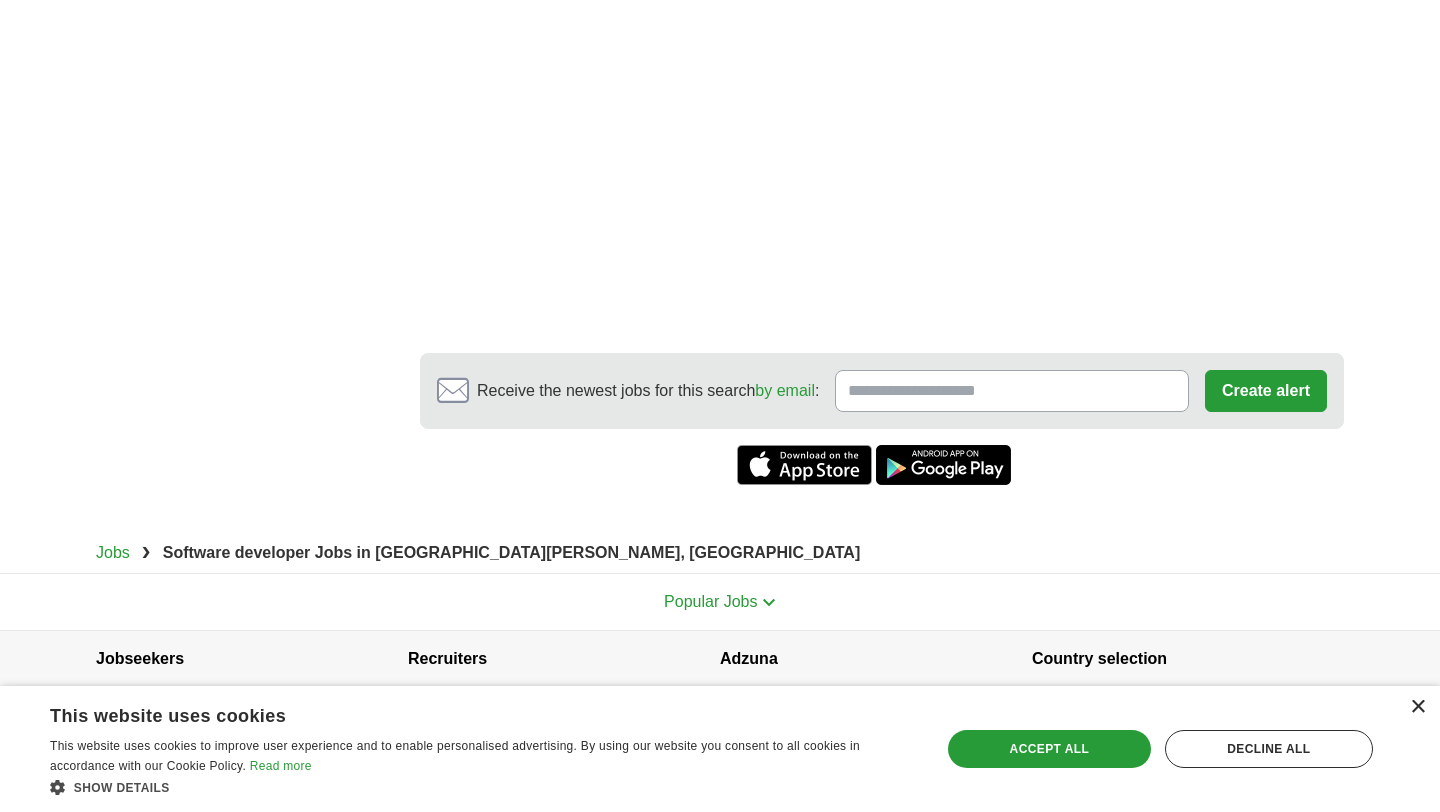 click on "×" at bounding box center (1417, 707) 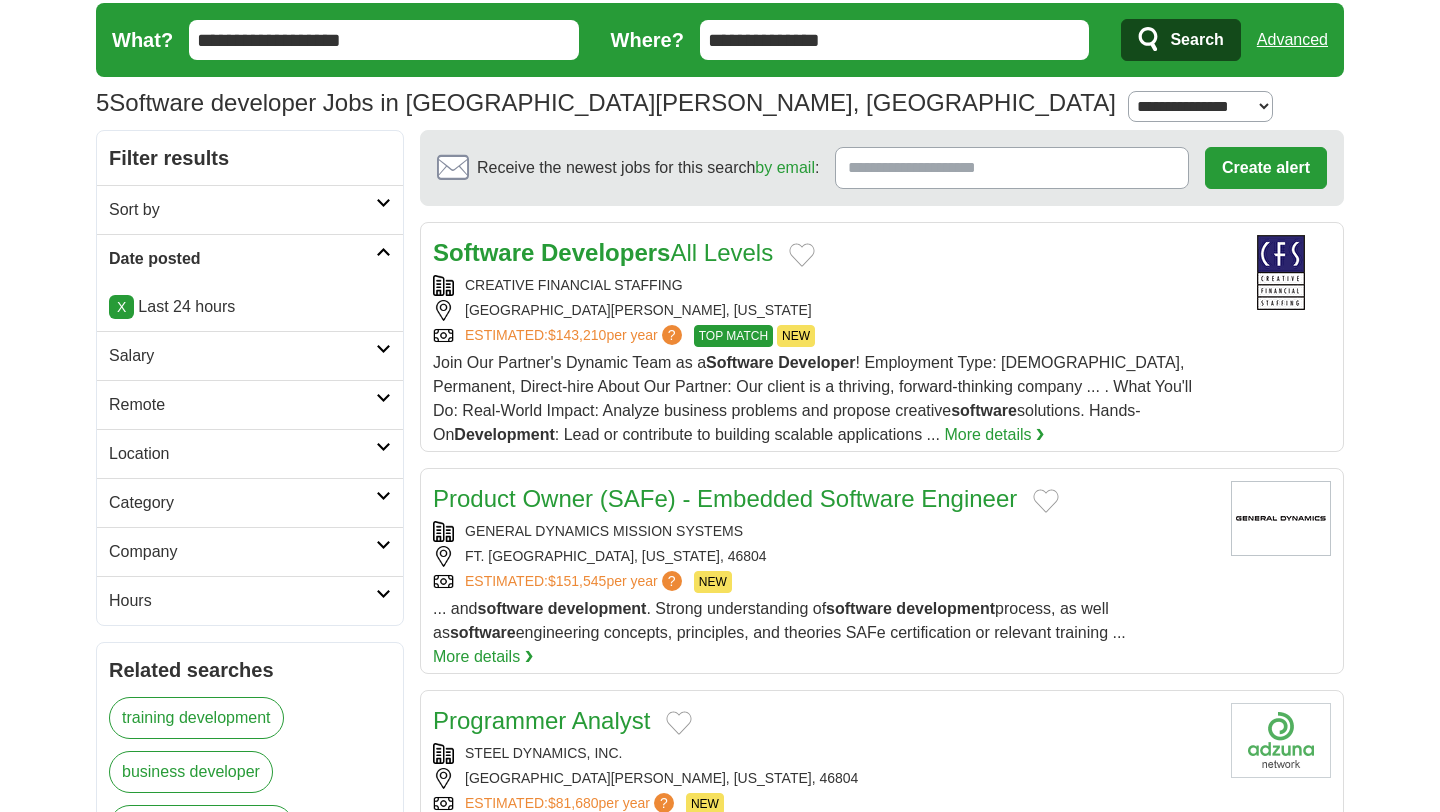 scroll, scrollTop: 0, scrollLeft: 0, axis: both 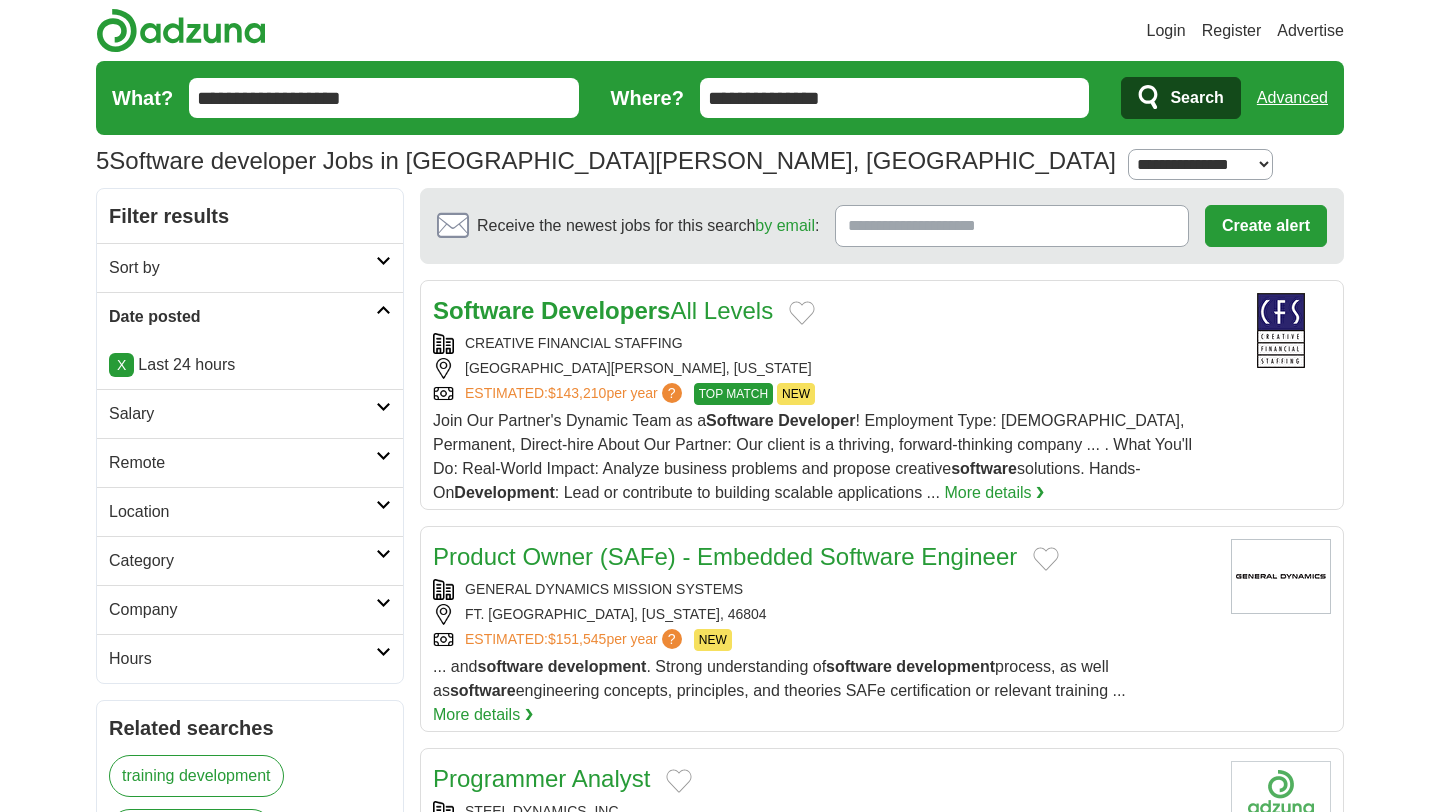 click on "Software   Developers  All Levels" at bounding box center [603, 310] 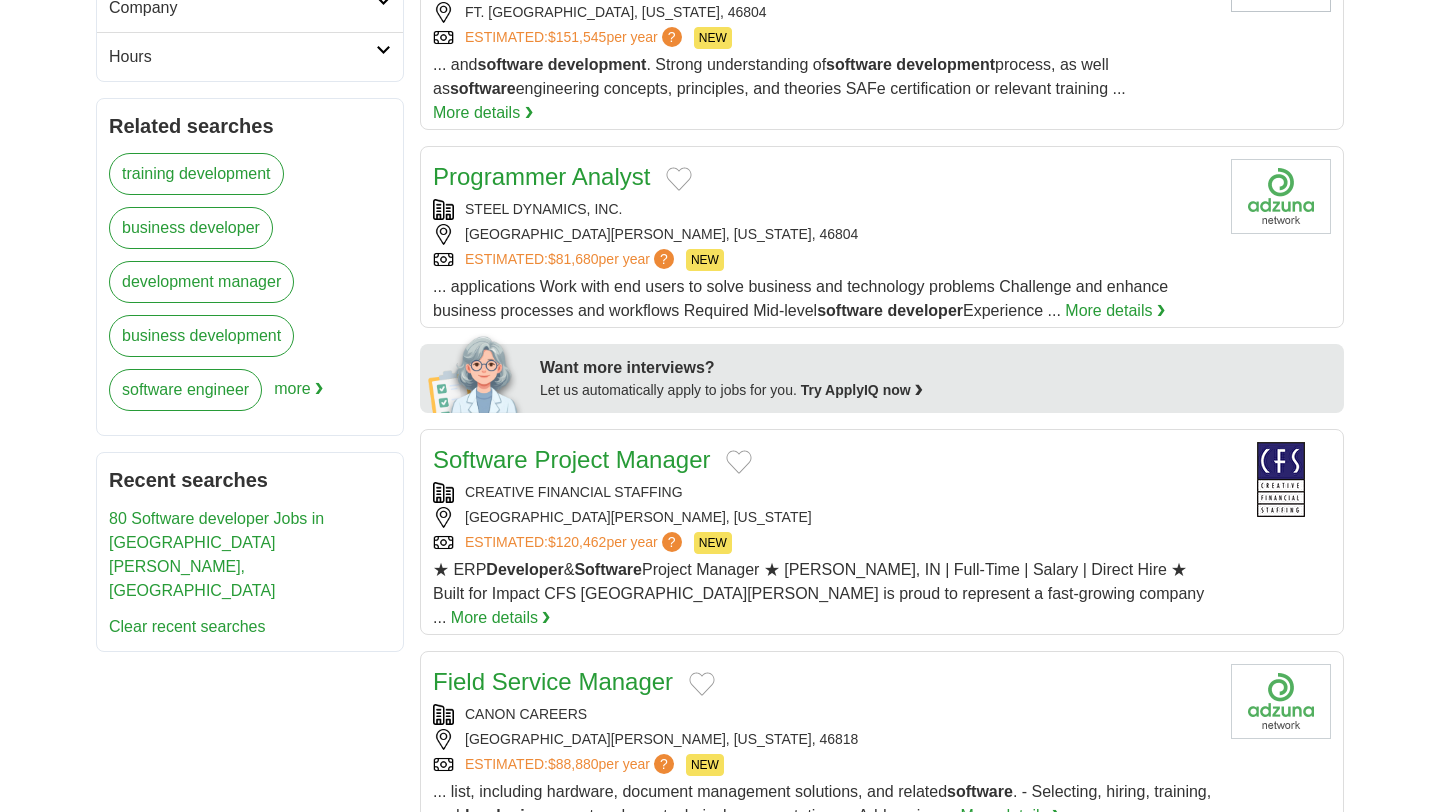 scroll, scrollTop: 664, scrollLeft: 0, axis: vertical 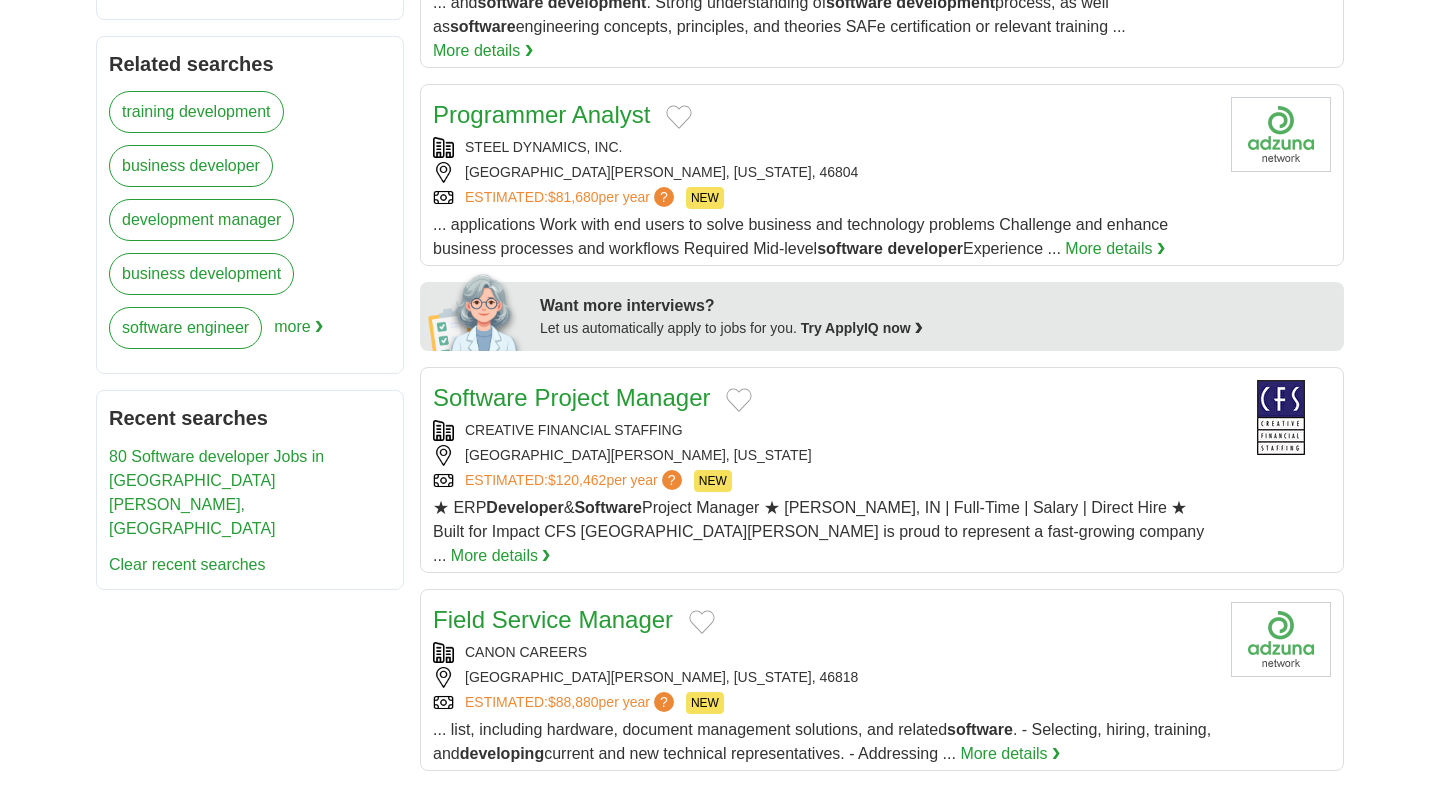 click on "[GEOGRAPHIC_DATA][PERSON_NAME], [US_STATE]" at bounding box center [824, 455] 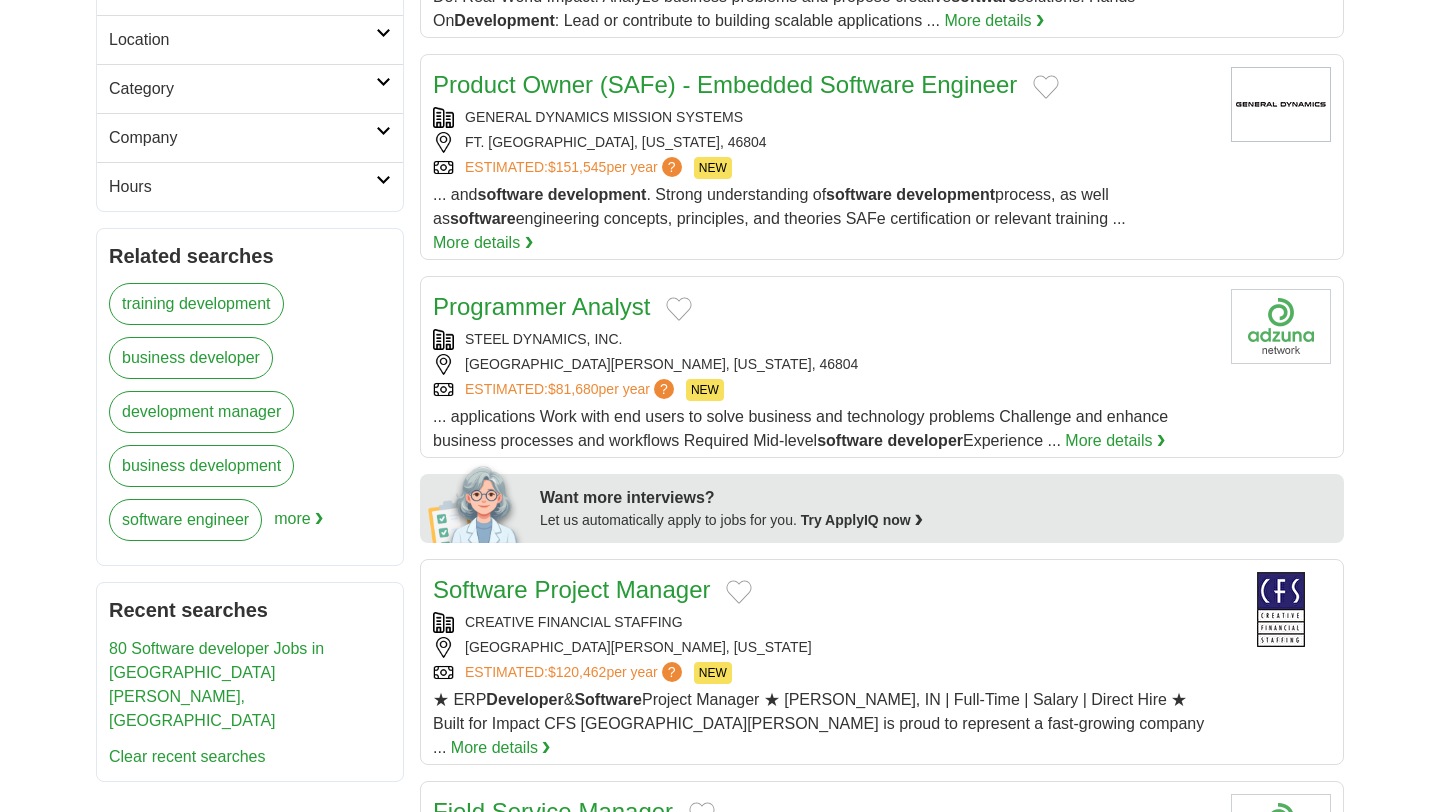 scroll, scrollTop: 0, scrollLeft: 0, axis: both 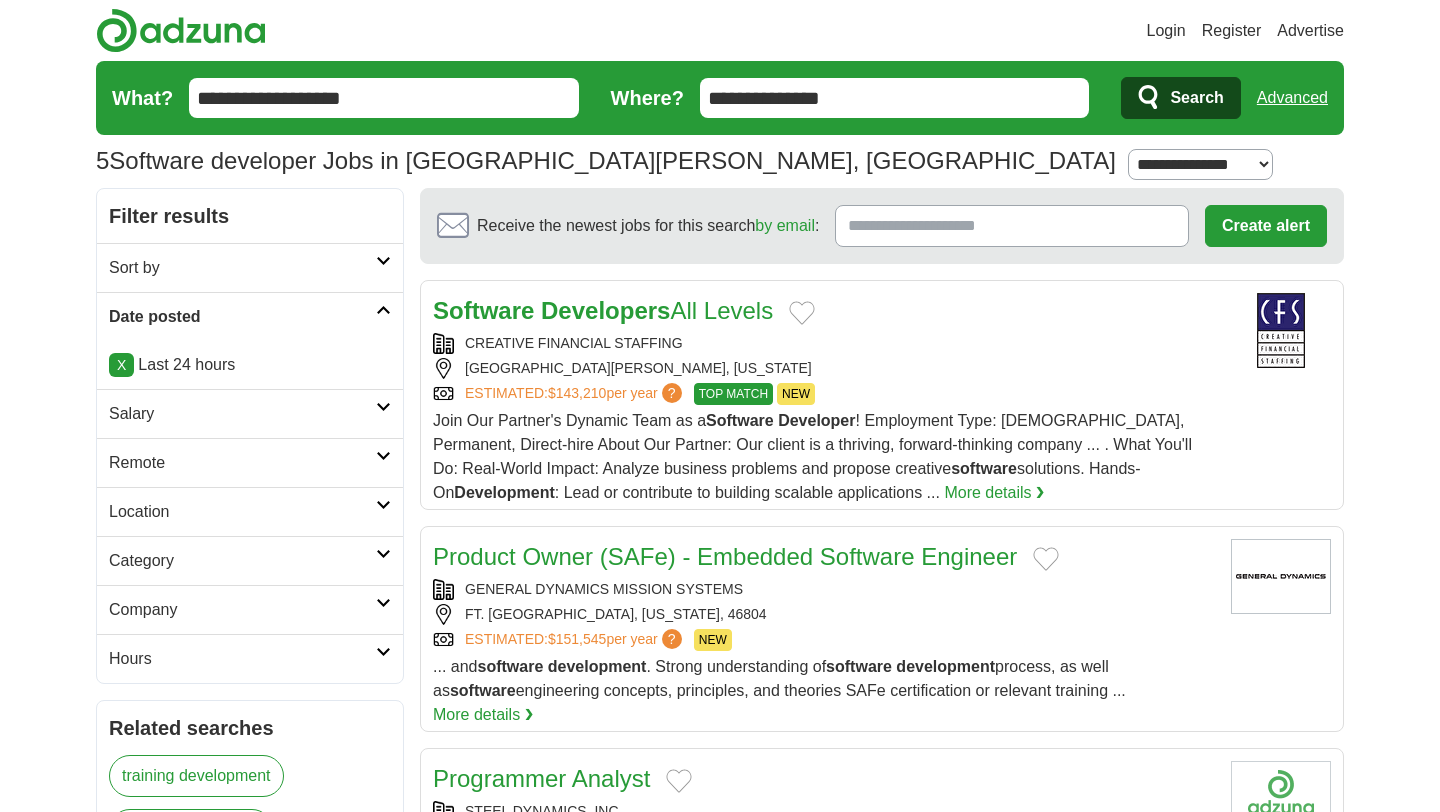 click on "X" at bounding box center [121, 365] 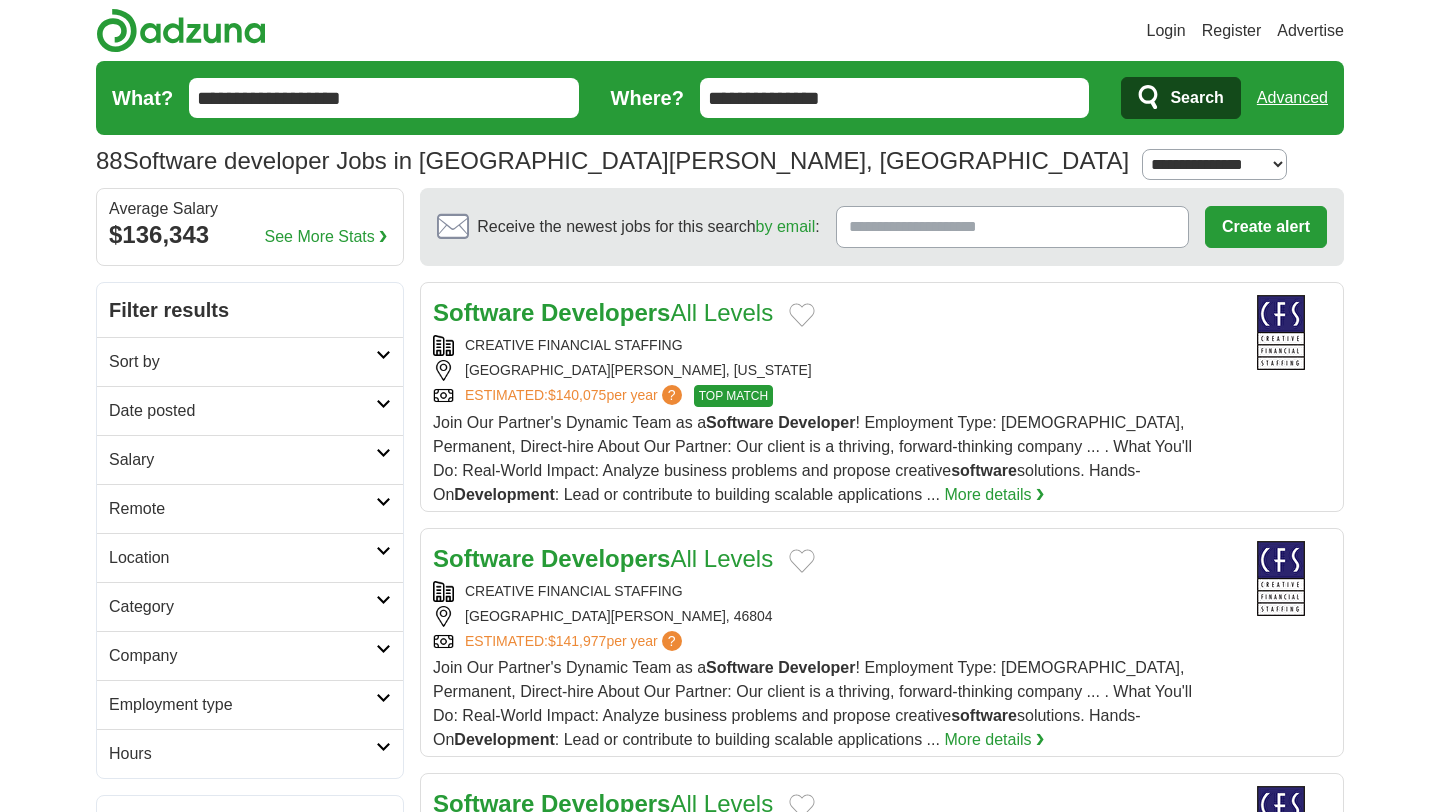scroll, scrollTop: 0, scrollLeft: 0, axis: both 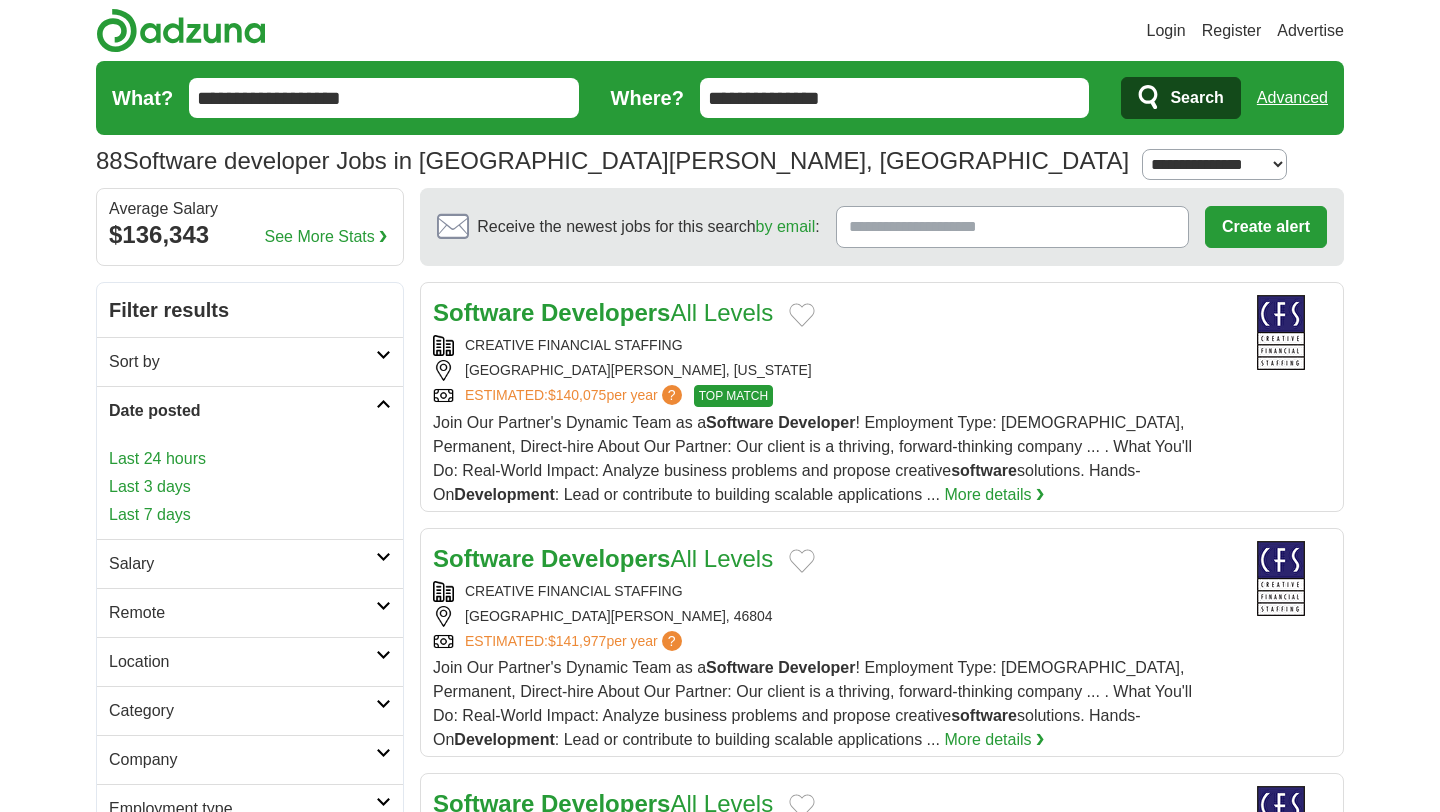 click on "Last 3 days" at bounding box center (250, 487) 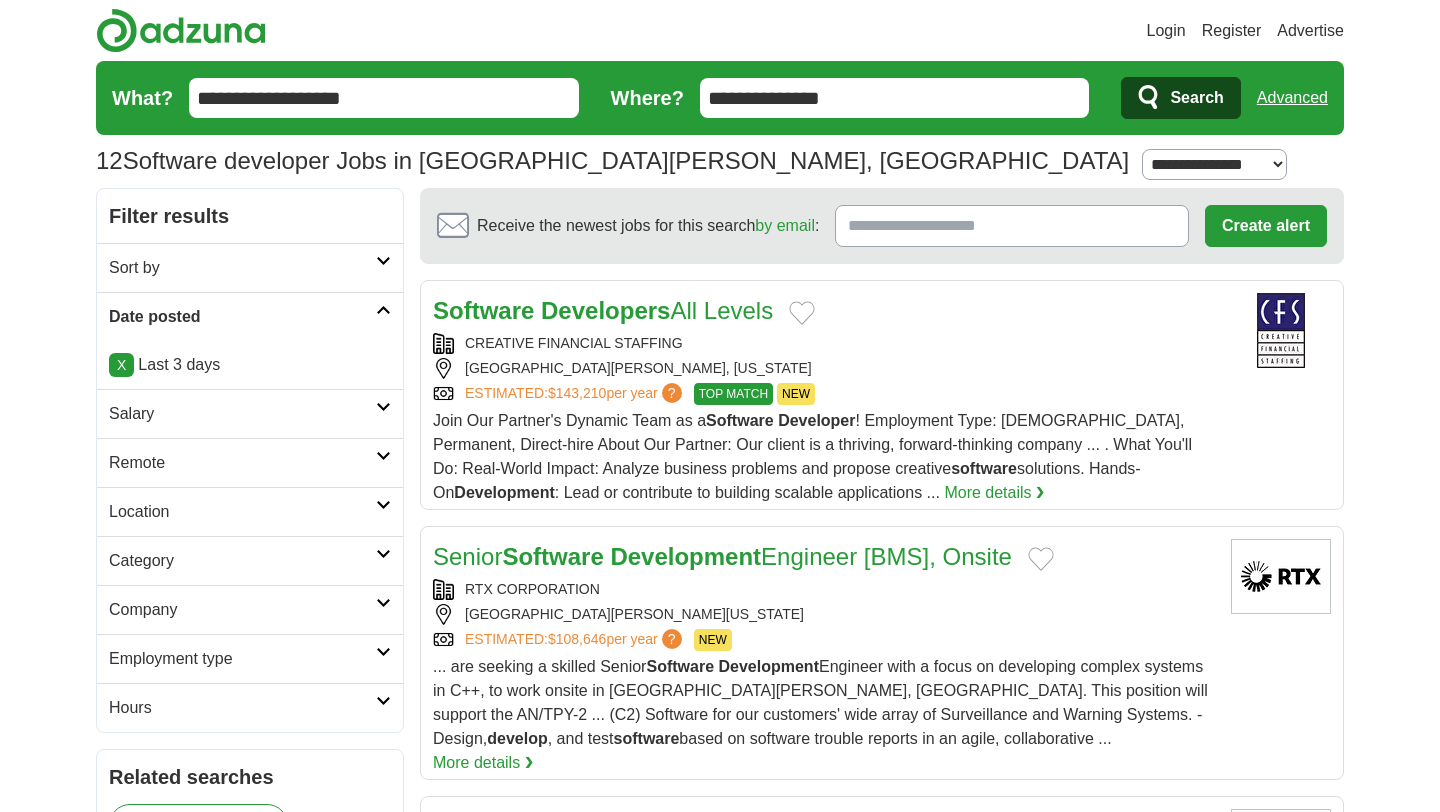 scroll, scrollTop: 0, scrollLeft: 0, axis: both 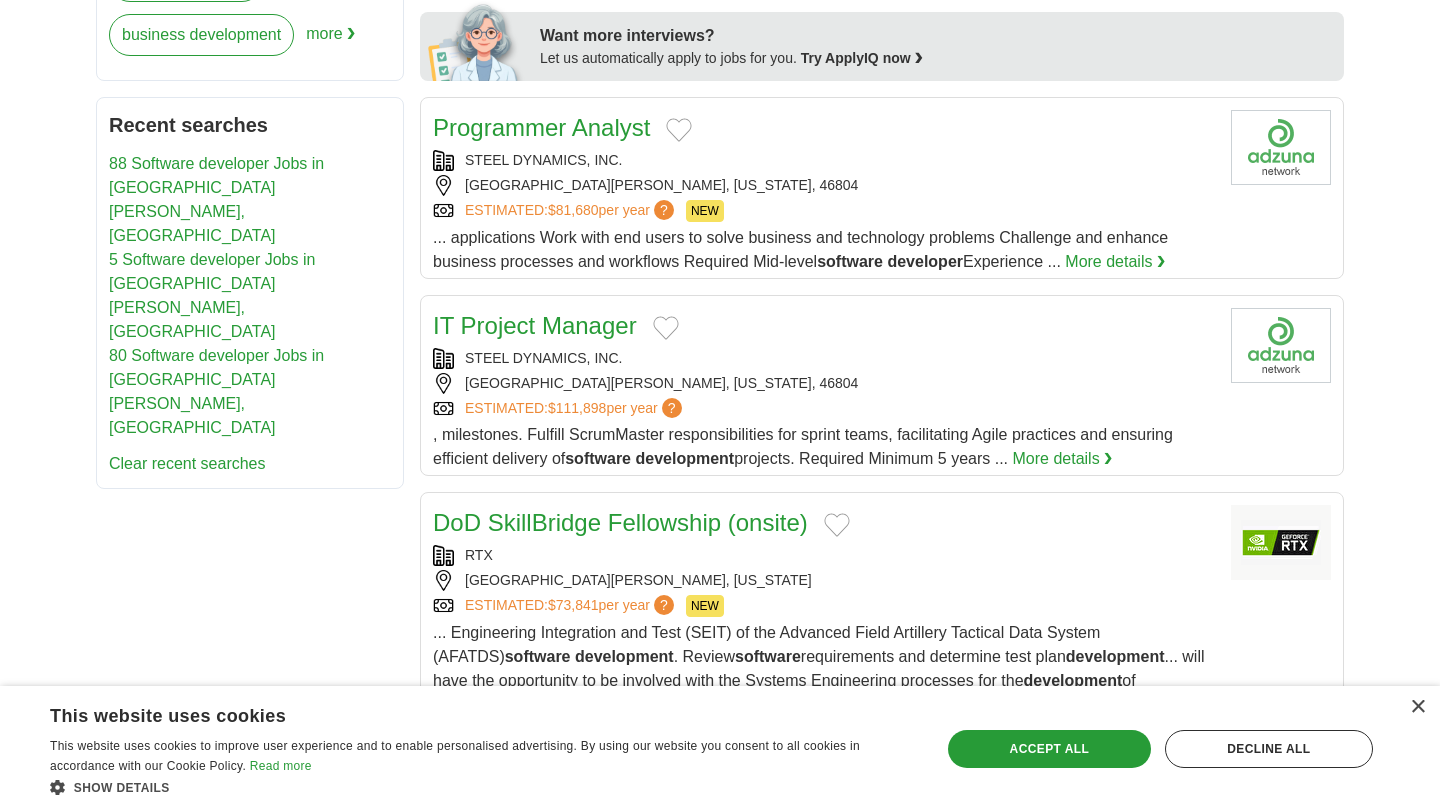 click on "IT Project Manager" at bounding box center (535, 325) 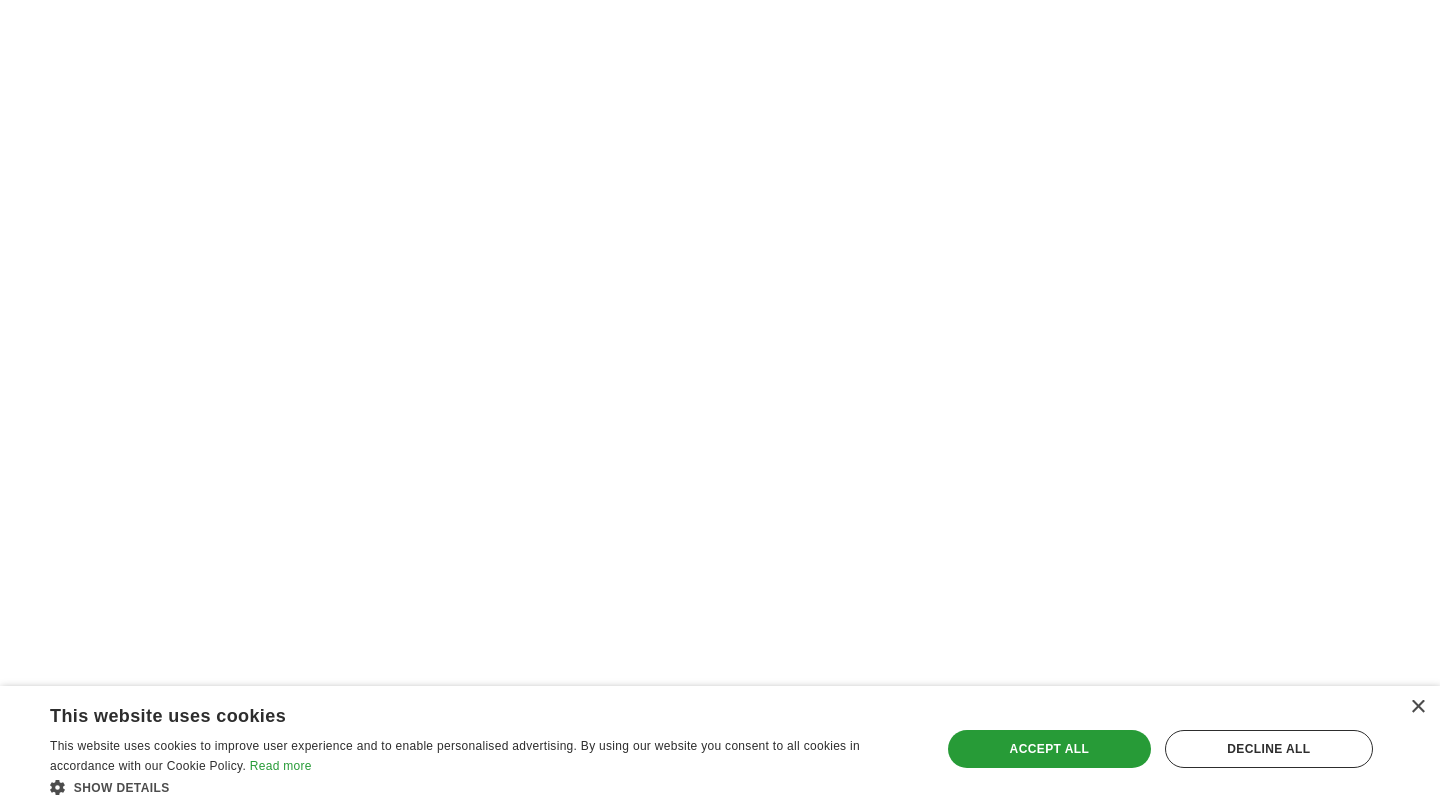 scroll, scrollTop: 3431, scrollLeft: 0, axis: vertical 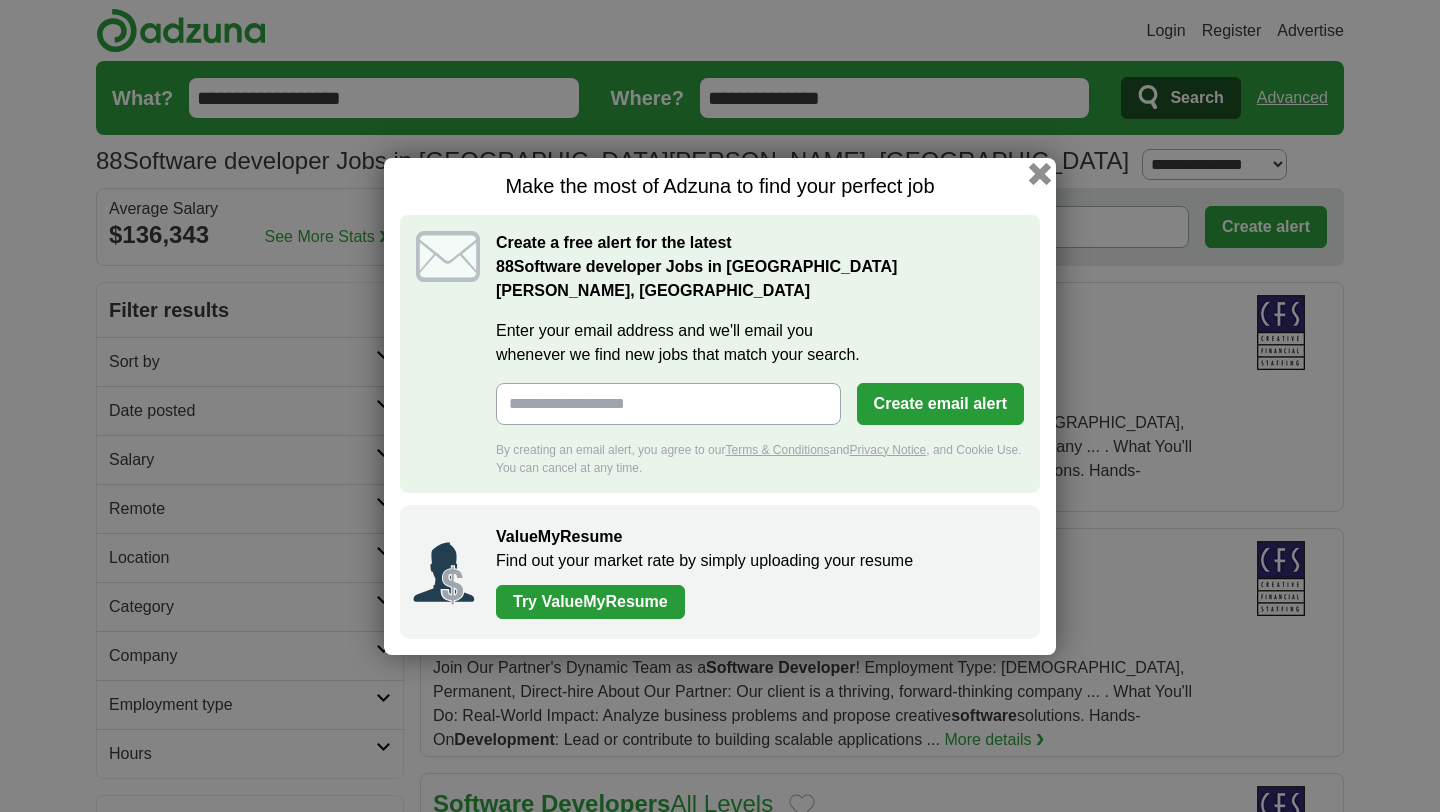 click on "Make the most of Adzuna to find your perfect job" at bounding box center [720, 186] 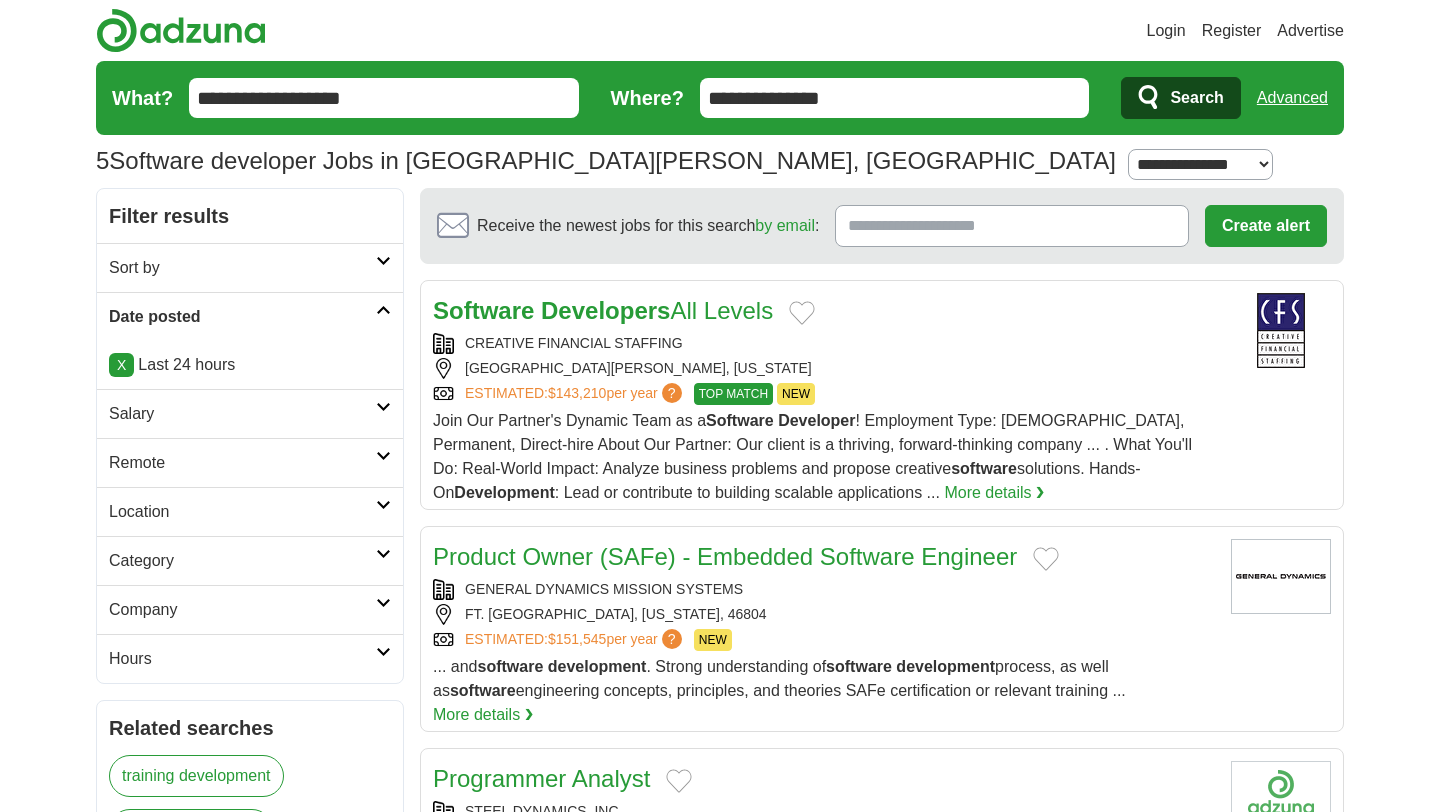 scroll, scrollTop: 0, scrollLeft: 0, axis: both 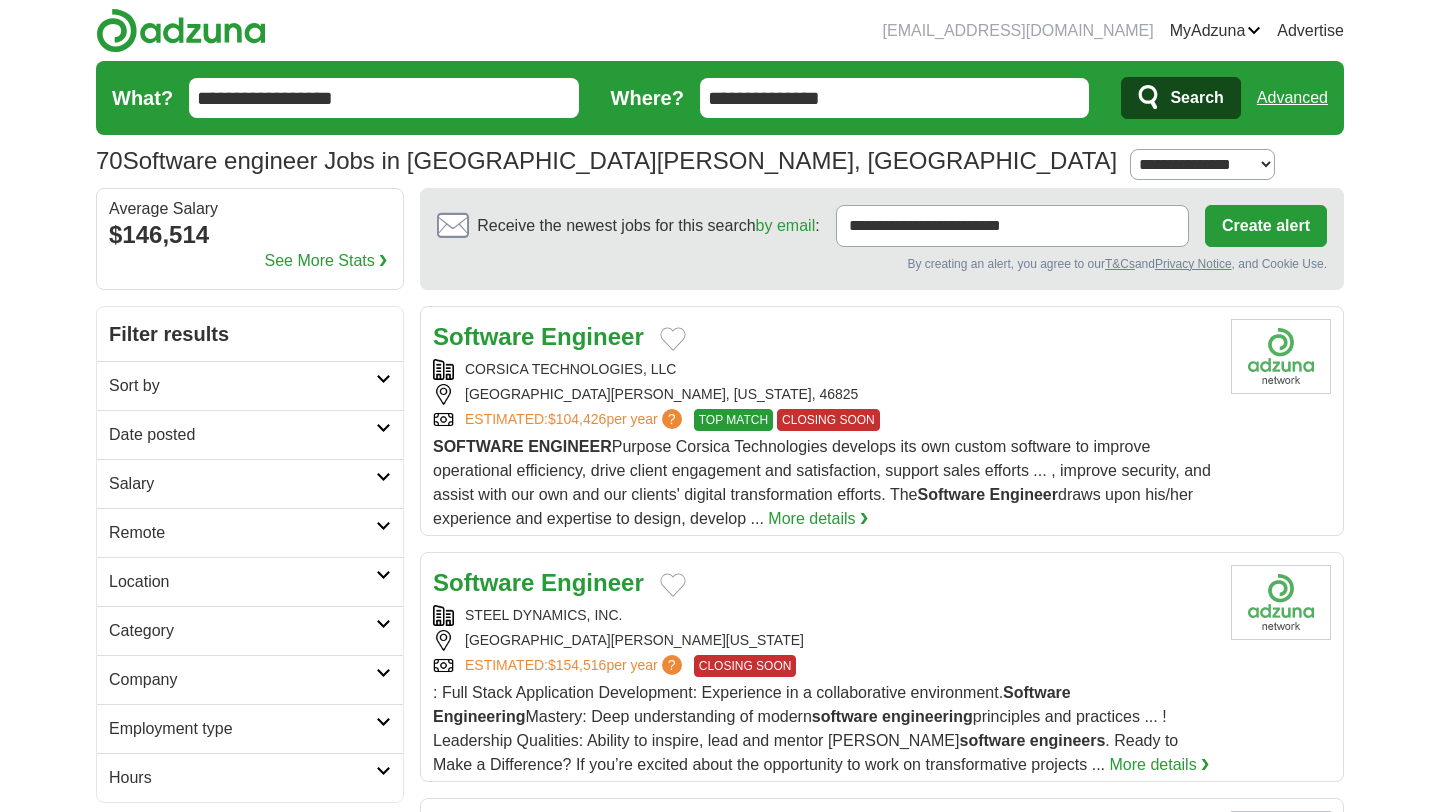 click on "Date posted" at bounding box center [242, 435] 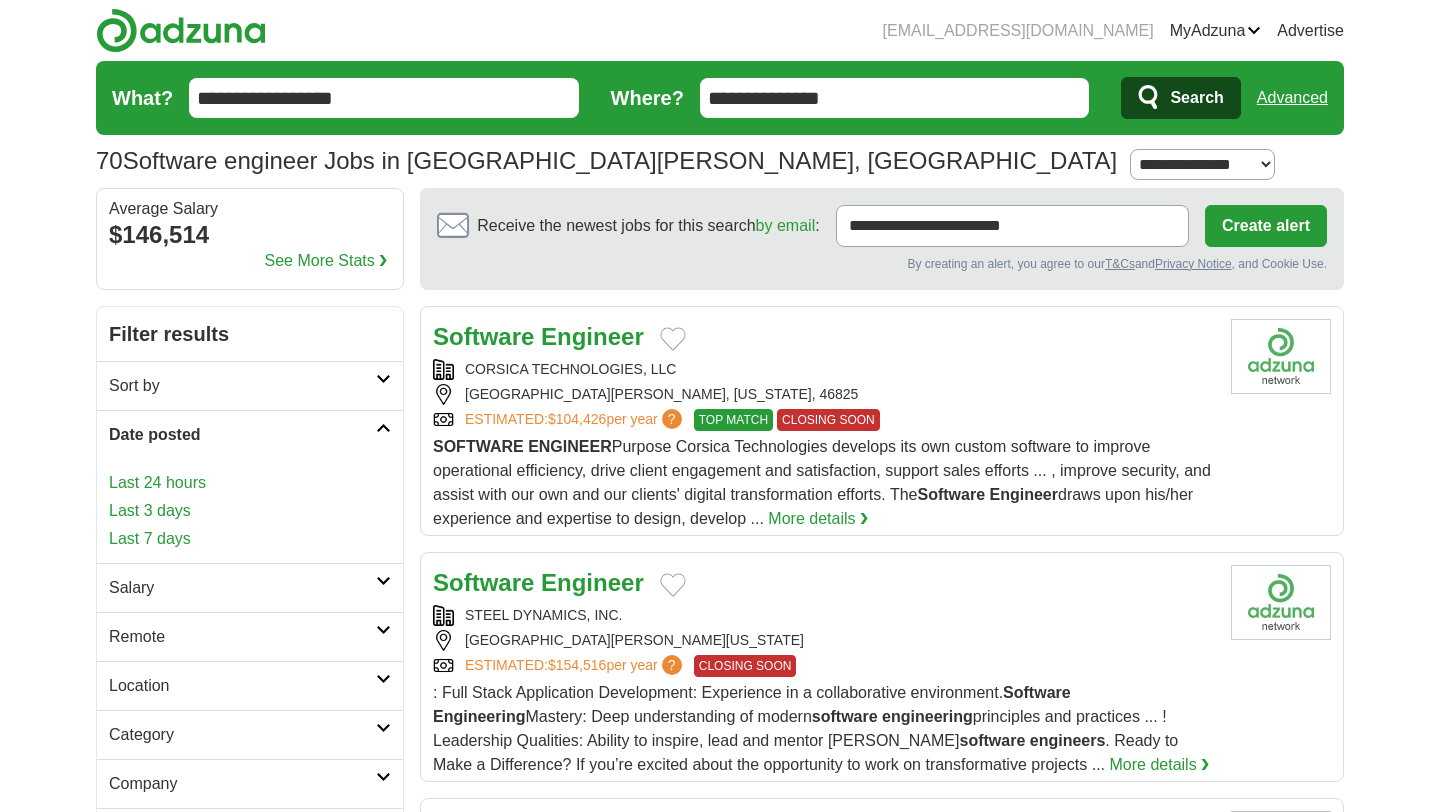 click on "Last 24 hours" at bounding box center (250, 483) 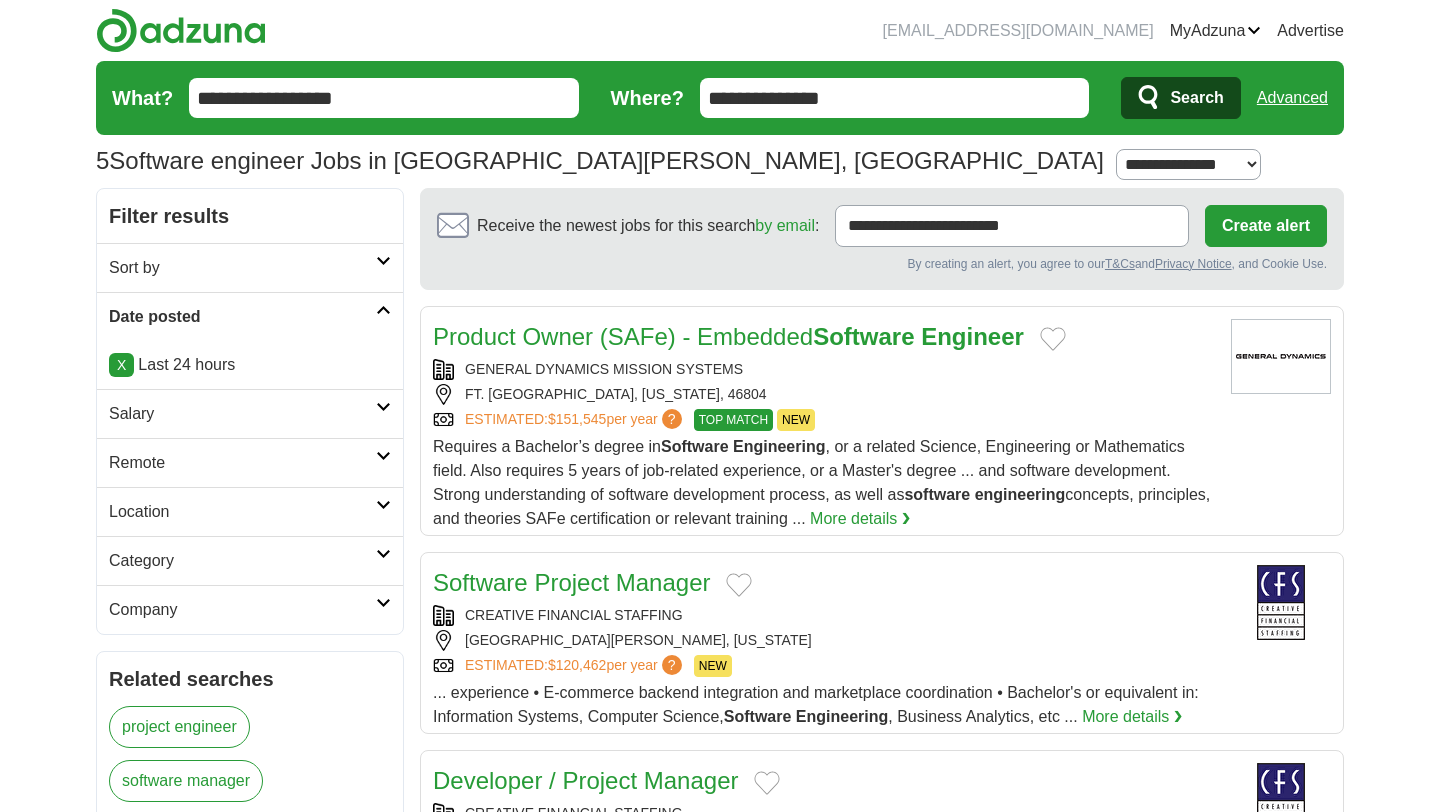 scroll, scrollTop: 0, scrollLeft: 0, axis: both 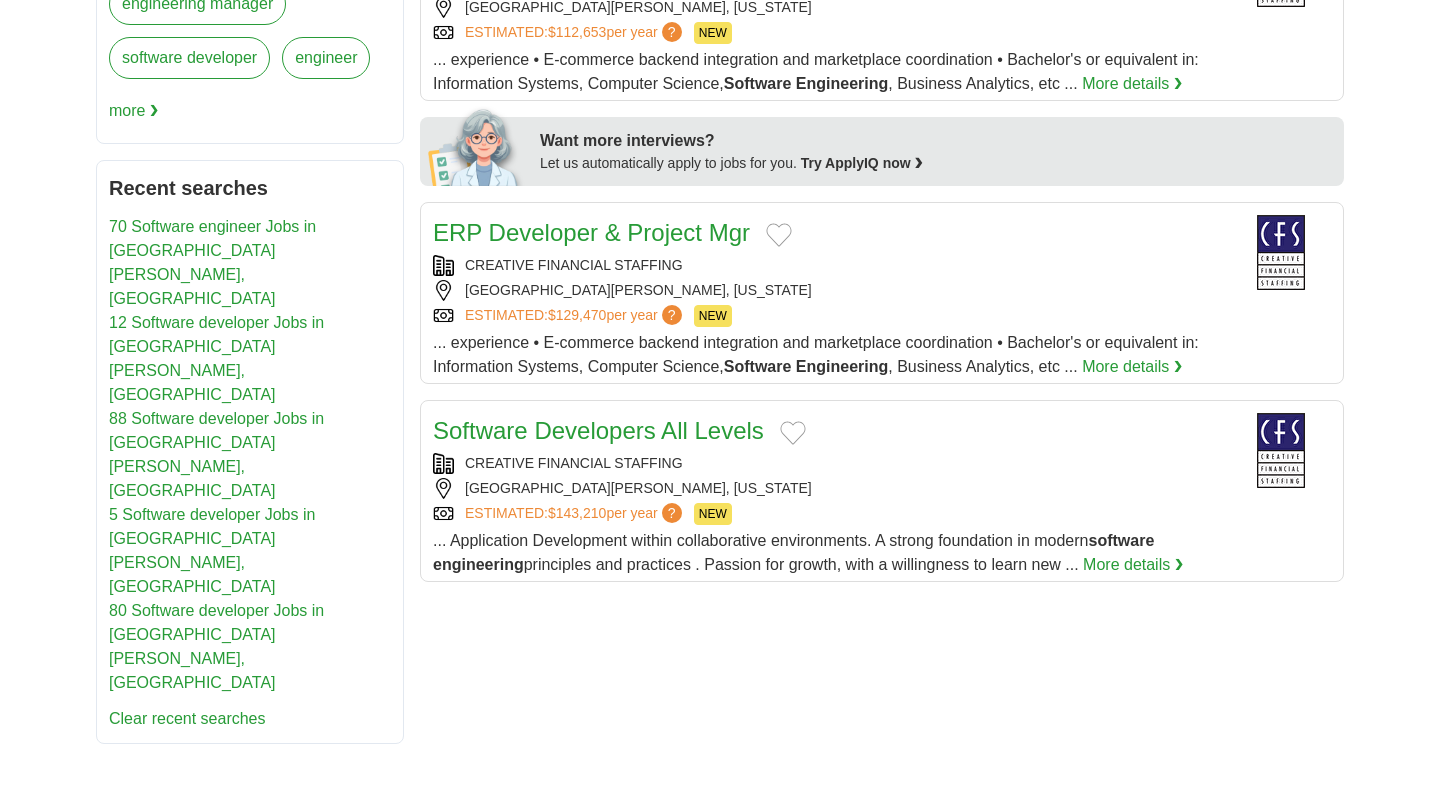 click on "Software Developers All Levels" at bounding box center [598, 430] 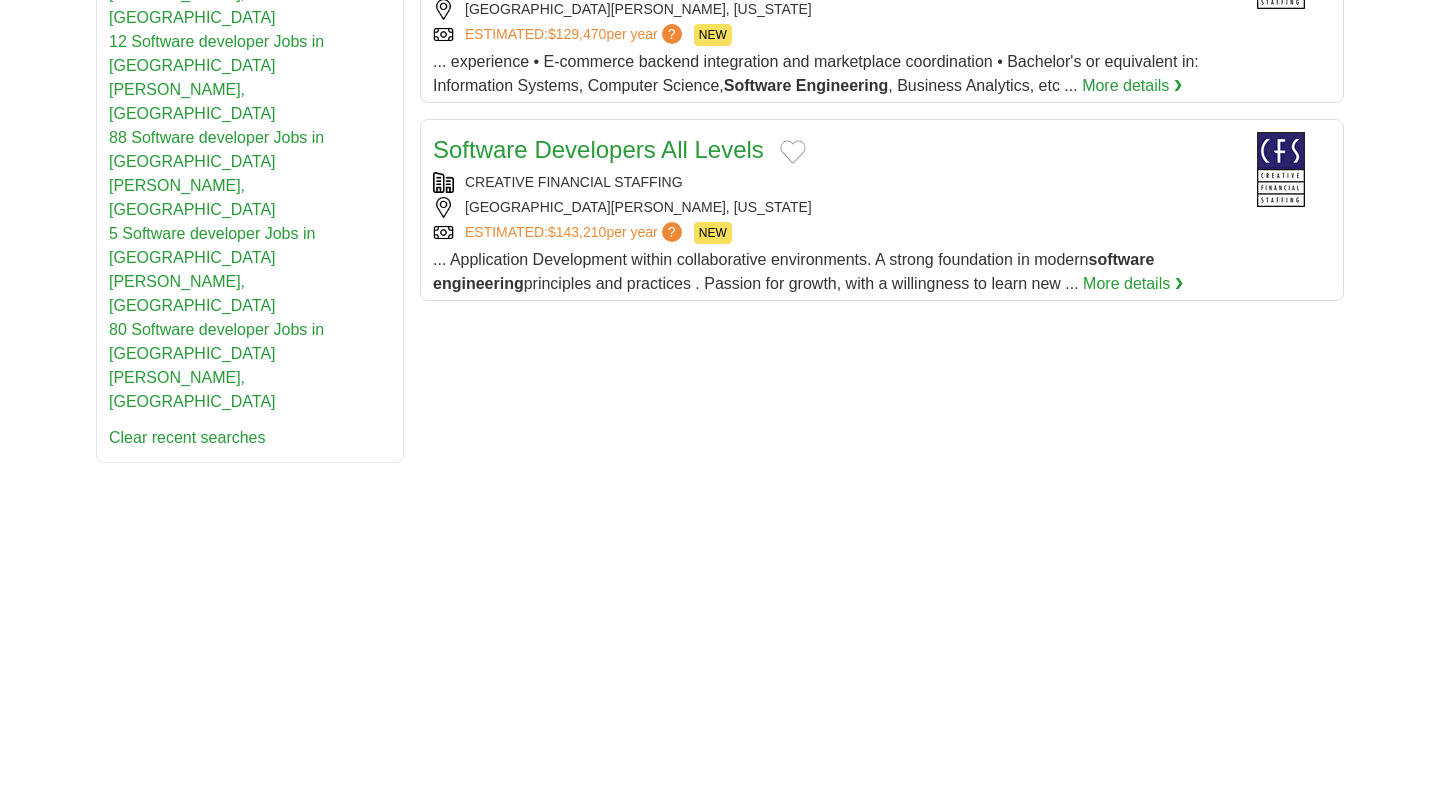 scroll, scrollTop: 0, scrollLeft: 0, axis: both 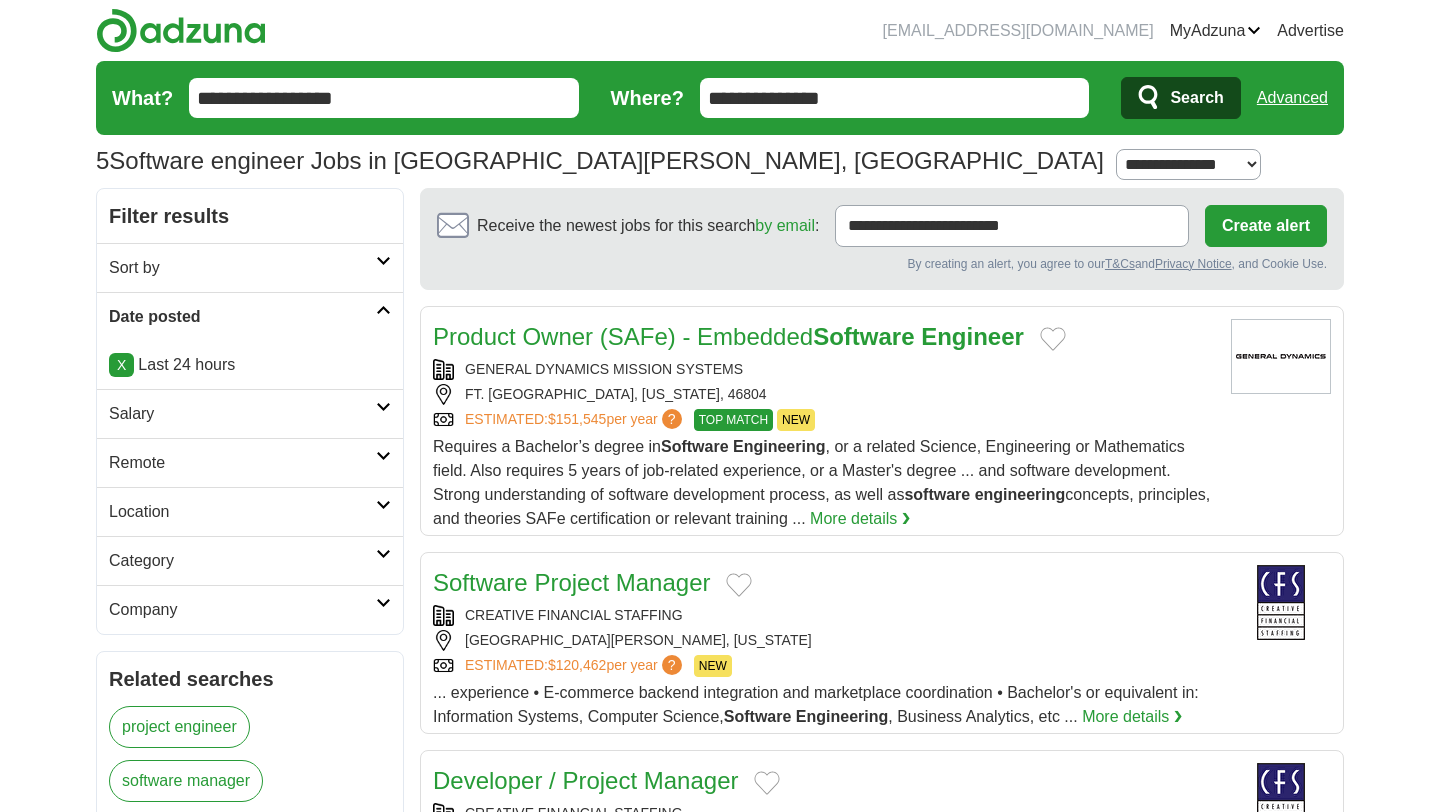click on "X" at bounding box center [121, 365] 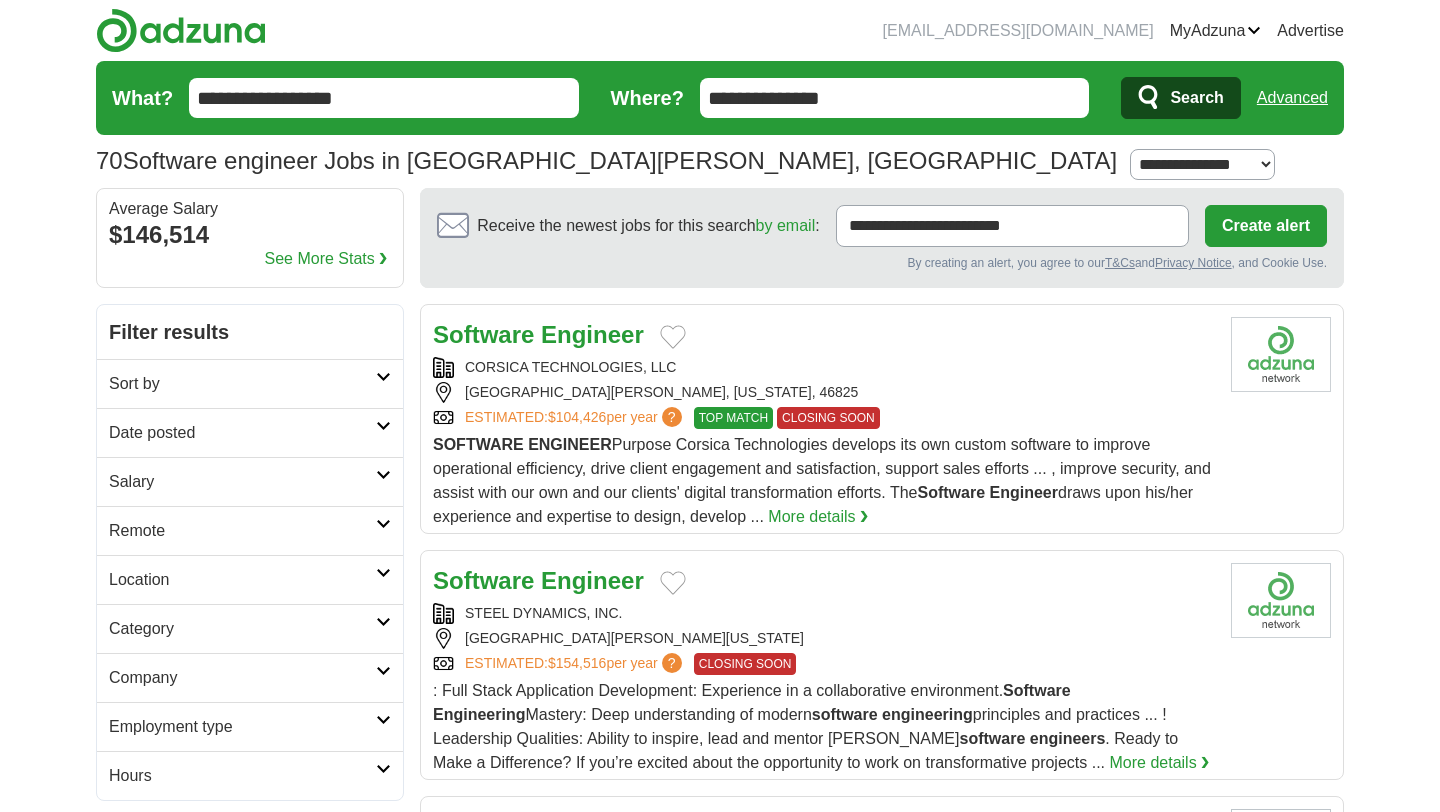 scroll, scrollTop: 0, scrollLeft: 0, axis: both 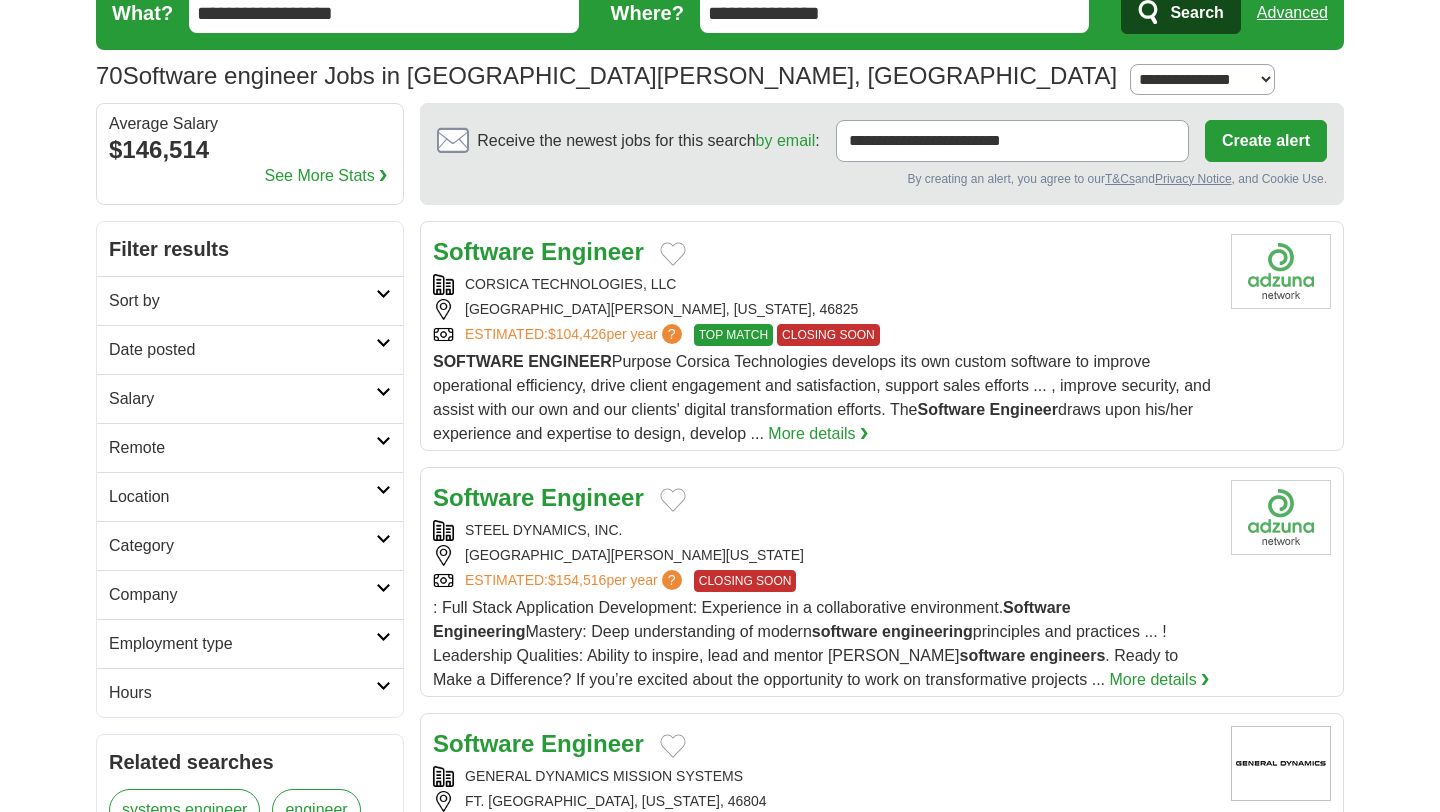 click on "Salary" at bounding box center [242, 399] 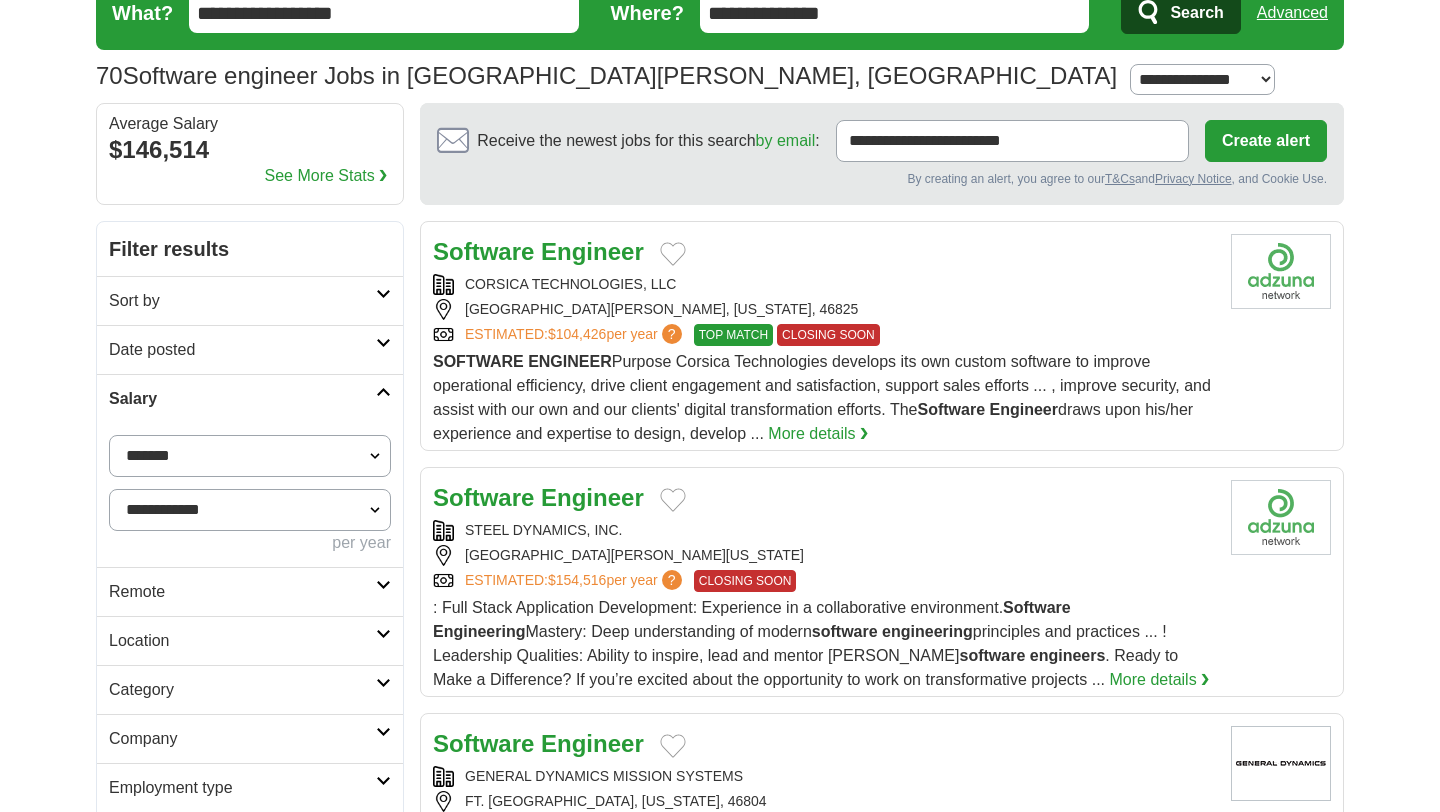 click on "Salary" at bounding box center [250, 398] 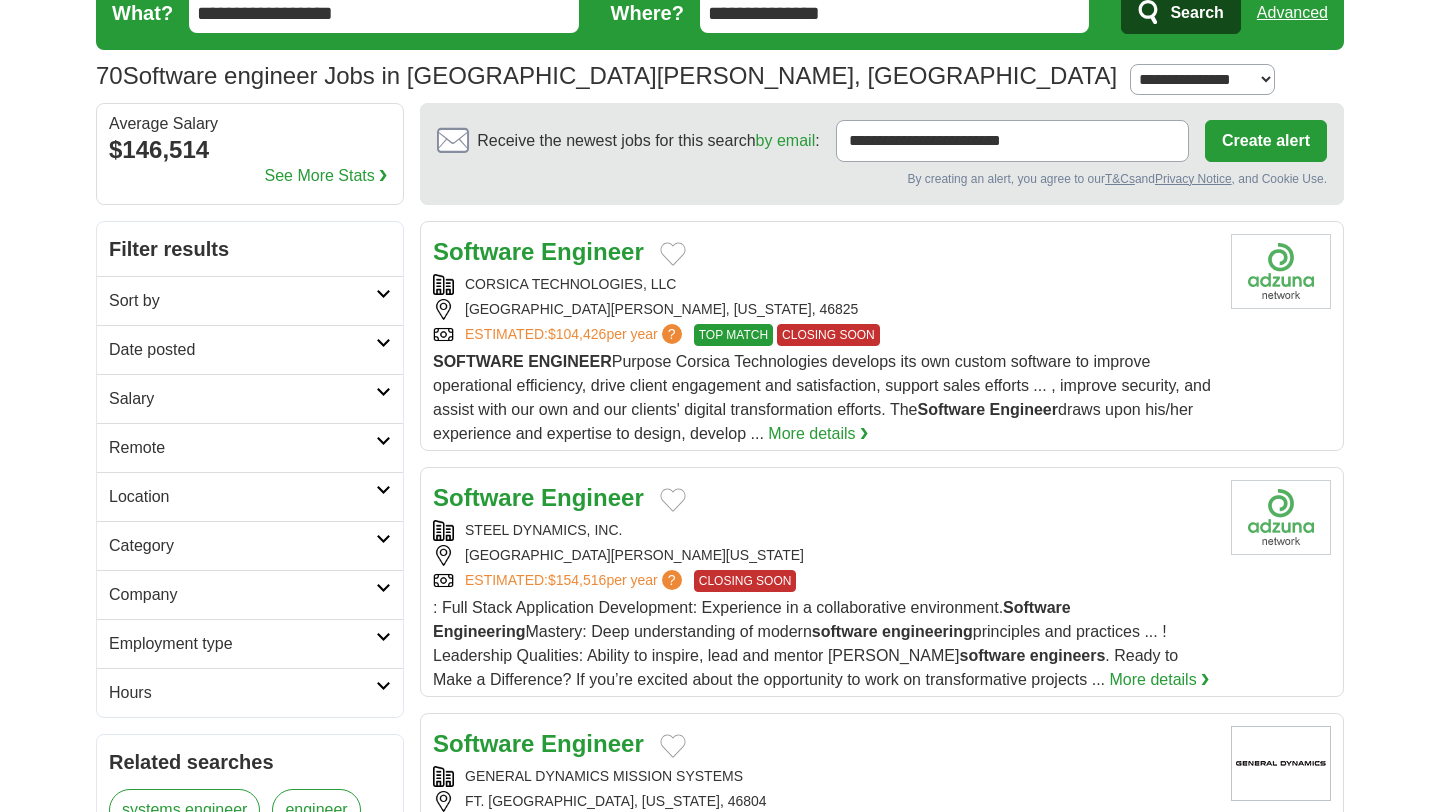 click on "Date posted" at bounding box center (242, 350) 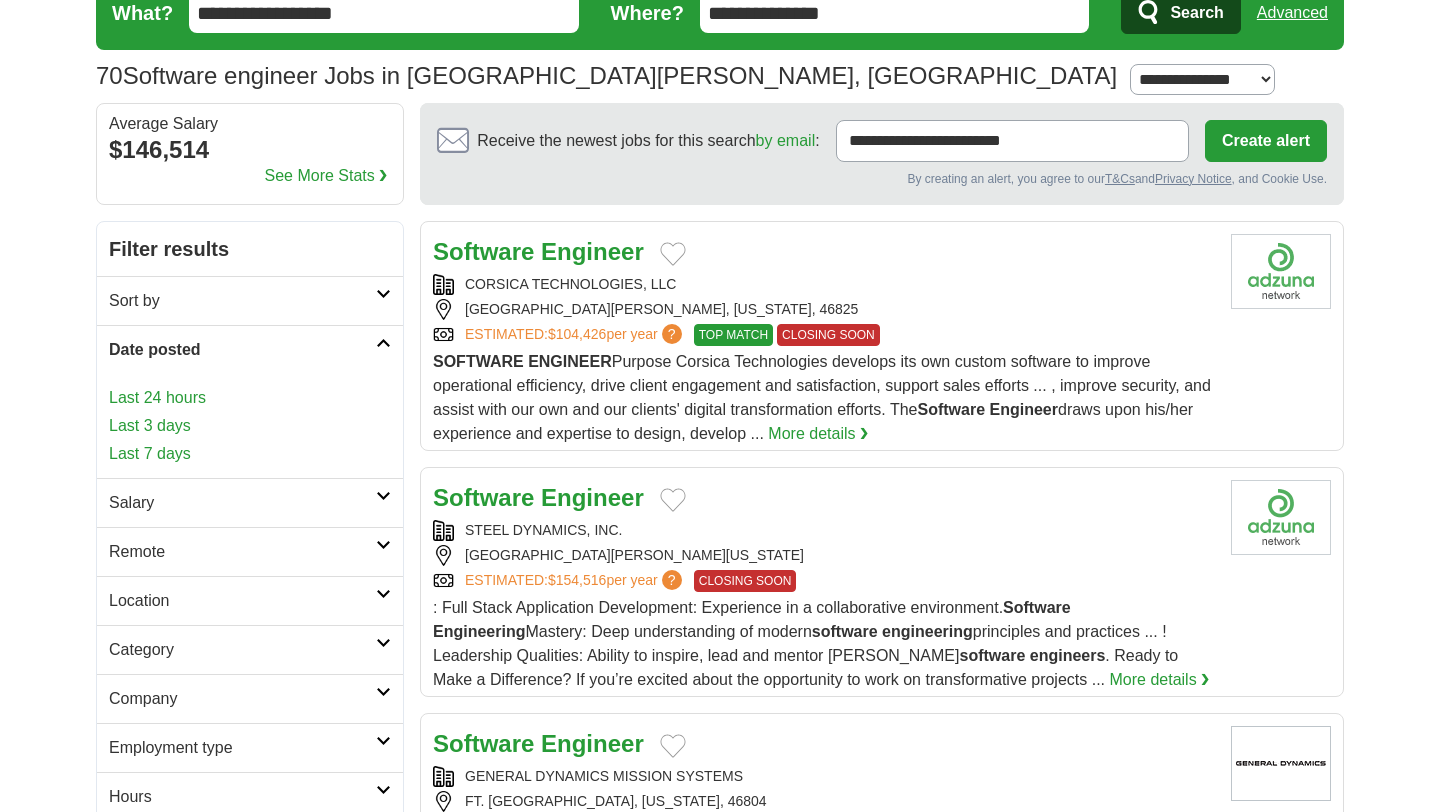 click on "Last 3 days" at bounding box center [250, 426] 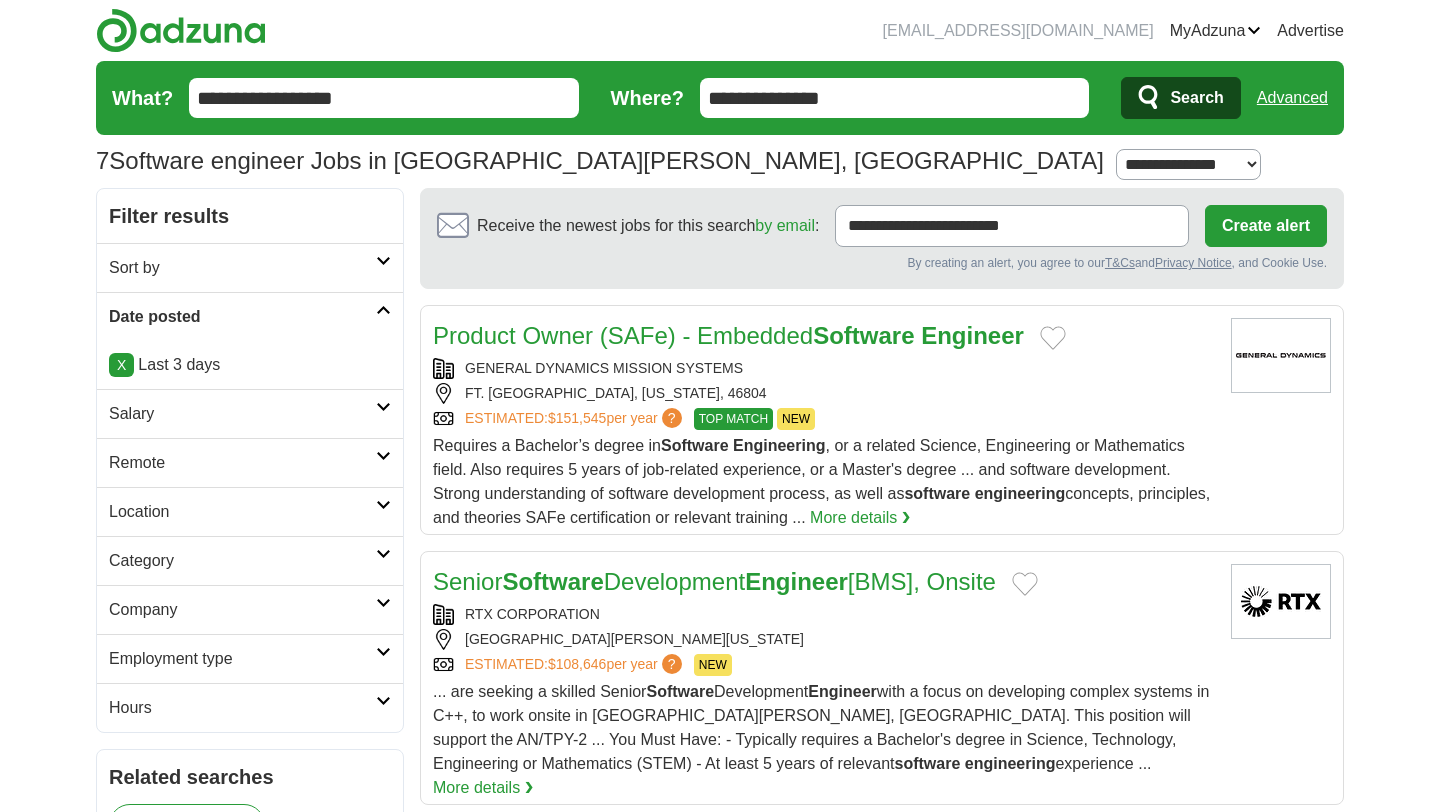 scroll, scrollTop: 0, scrollLeft: 0, axis: both 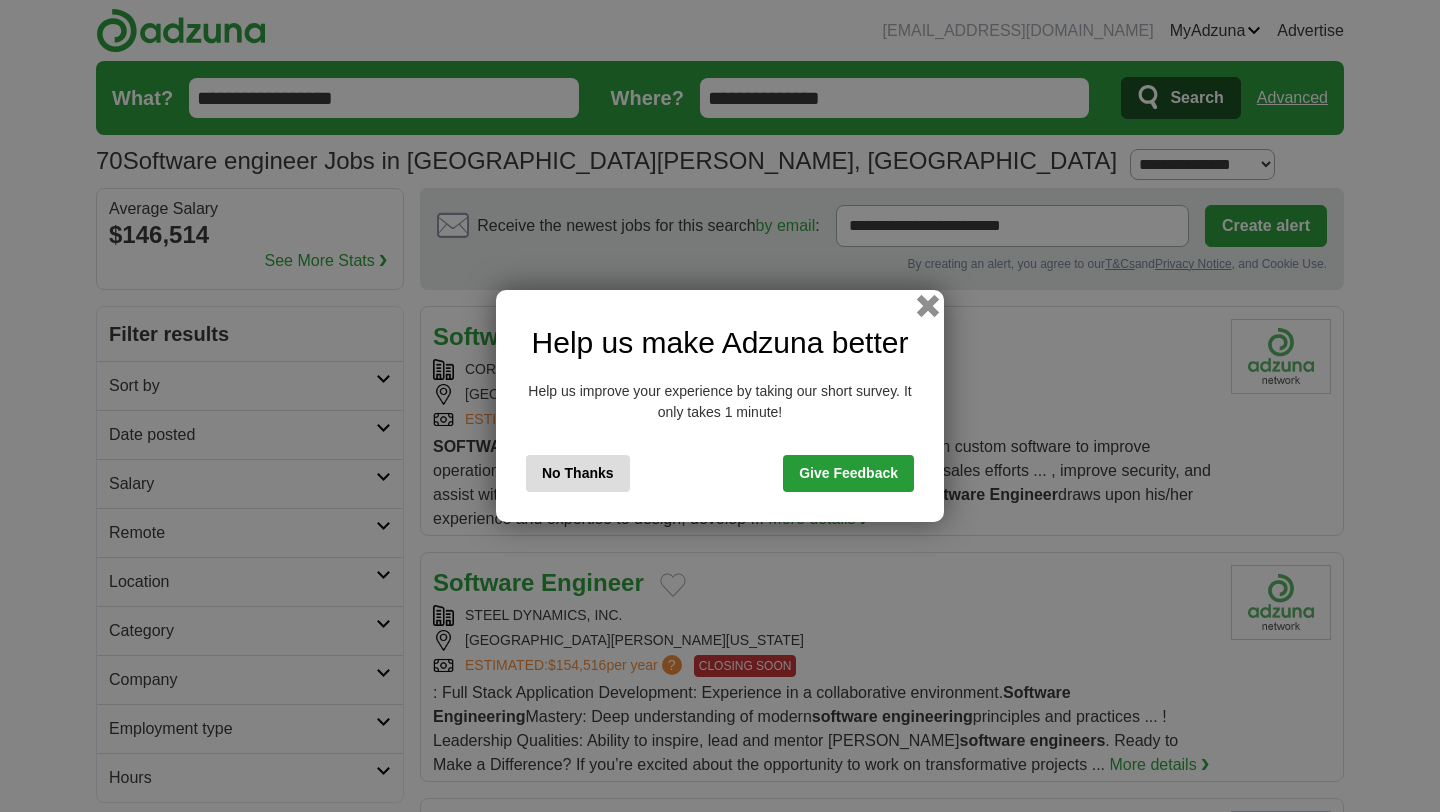 click at bounding box center [928, 306] 